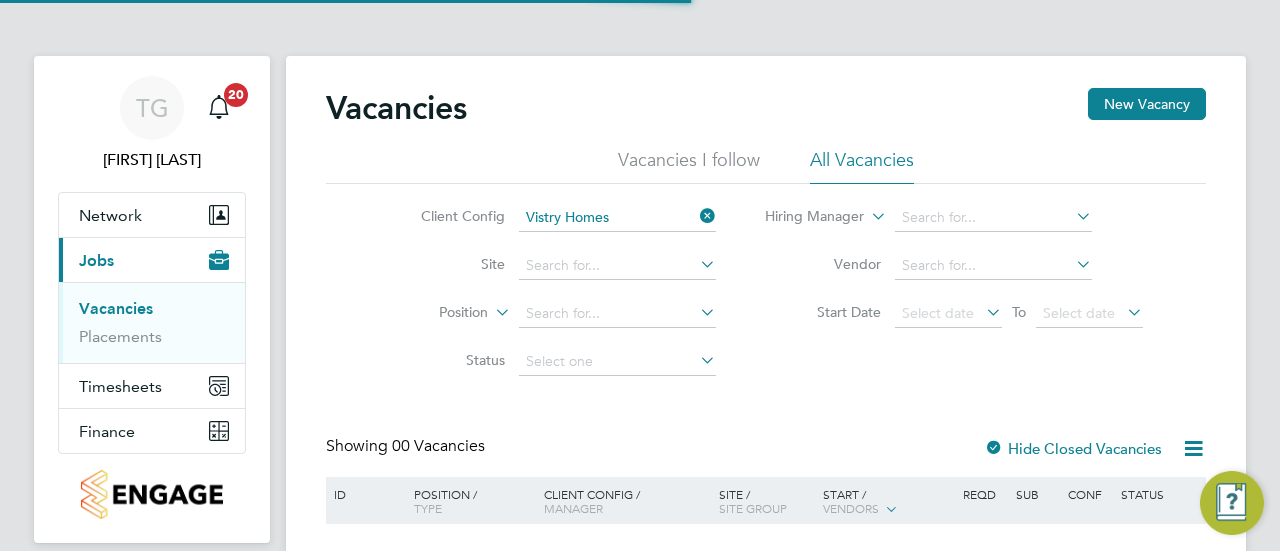scroll, scrollTop: 0, scrollLeft: 0, axis: both 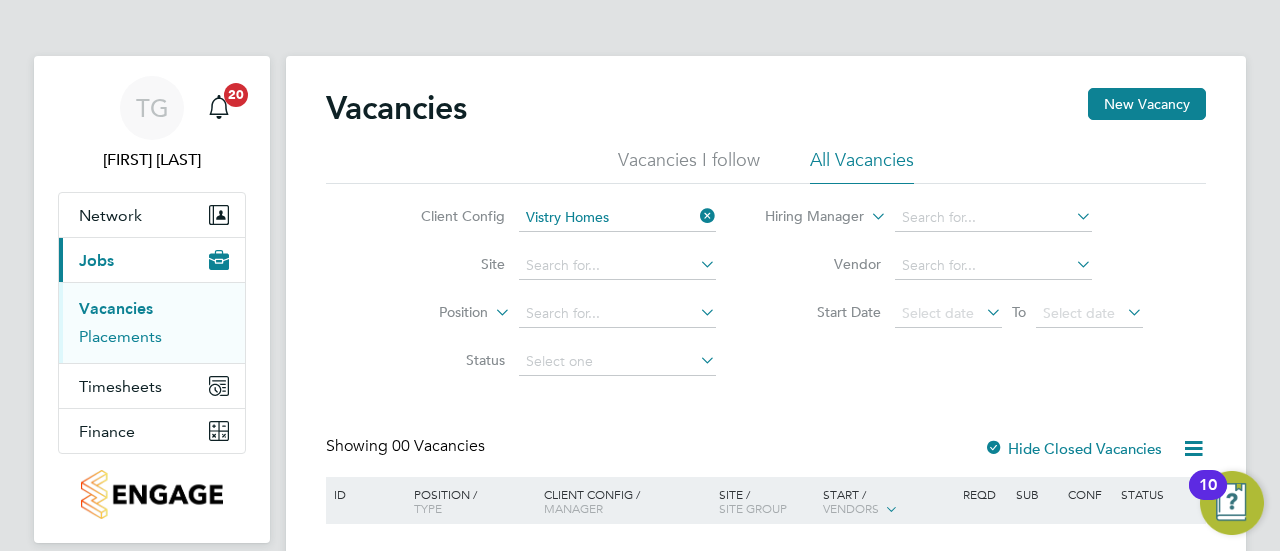 click on "Placements" at bounding box center (120, 336) 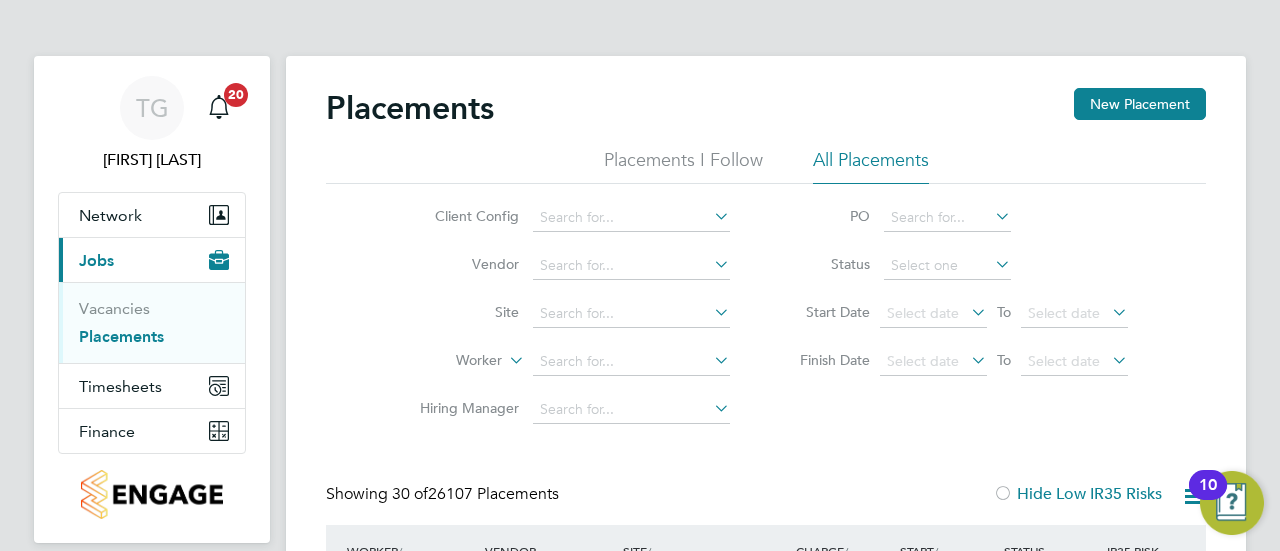 scroll, scrollTop: 10, scrollLeft: 10, axis: both 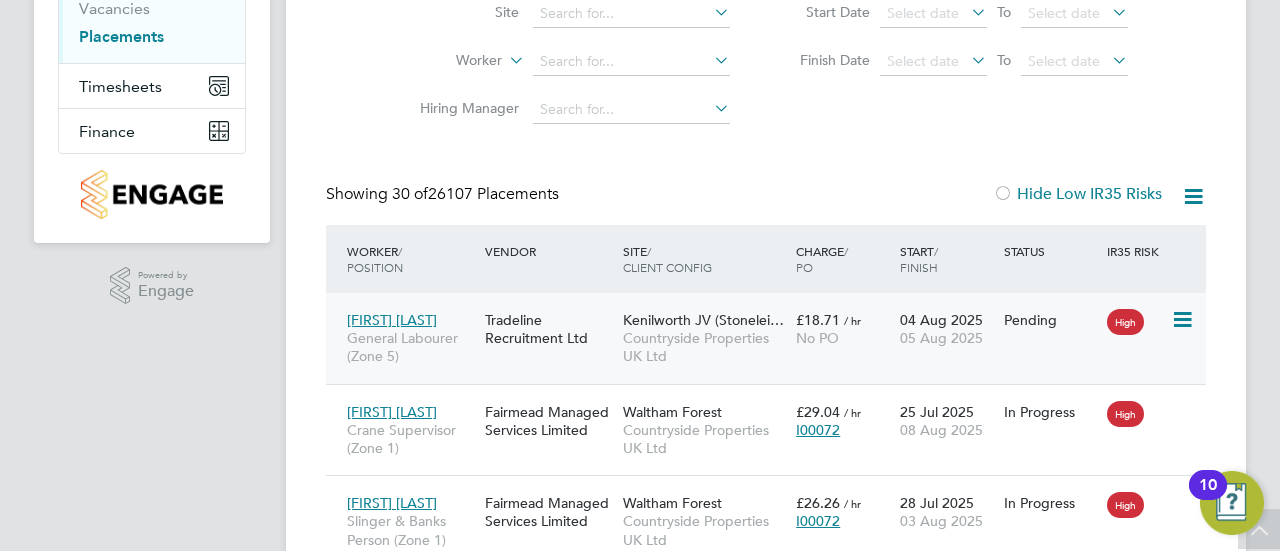 click 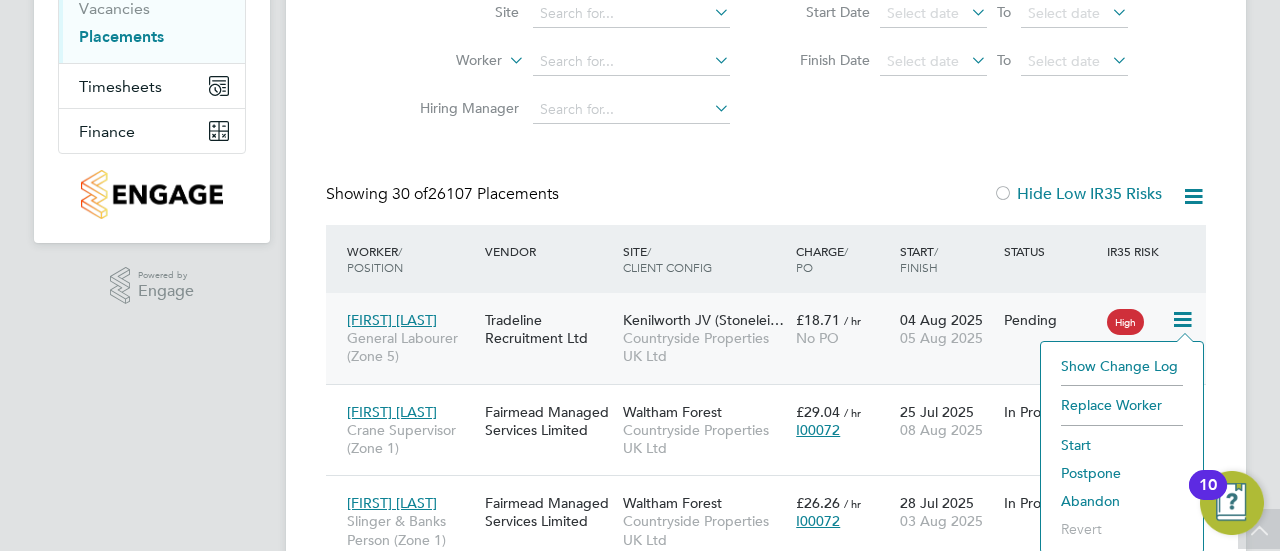 click on "Placements New Placement Placements I Follow All Placements Client Config Vendor Site Worker Hiring Manager PO Status Start Date
Select date
To
Select date
Finish Date
Select date
To
Select date
Showing   30 of  26107 Placements Hide Low IR35 Risks Worker  / Position Vendor Site / Client Config Charge  / PO Start  / Finish Status IR35 Risk [FIRST] [LAST] General Labourer (Zone 5) Tradeline Recruitment Ltd Kenilworth JV (Stonelei… Countryside Properties UK Ltd £18.71   / hr No PO 04 Aug 2025 05 Aug 2025 Pending High [FIRST] [LAST] Crane Supervisor (Zone 1) Fairmead Managed Services Limited Waltham Forest Countryside Properties UK Ltd £29.04   / hr I00072 25 Jul 2025 08 Aug 2025 In Progress High [FIRST] [LAST] Slinger & Banks Person (Zone 1) Fairmead Managed Services Limited Waltham Forest Countryside Properties UK Ltd £26.26   / hr I00072 28 Jul 2025 03 Aug 2025 In Progress High [FIRST] [LAST] Handy Person (Zone 3) Burgess Hill (phase 2)" 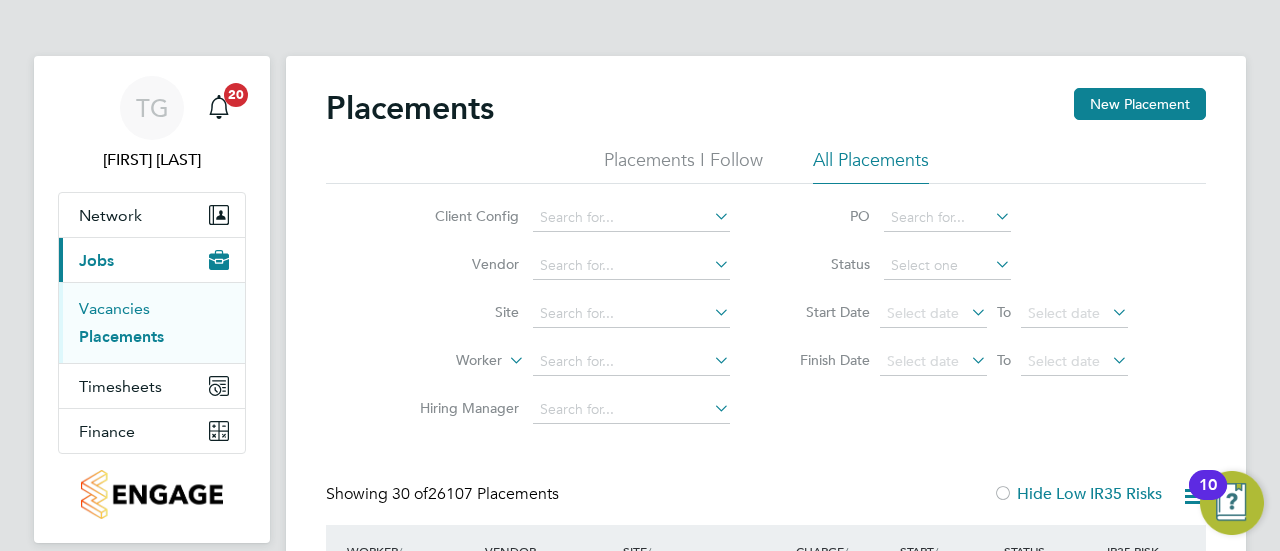 click on "Vacancies" at bounding box center [114, 308] 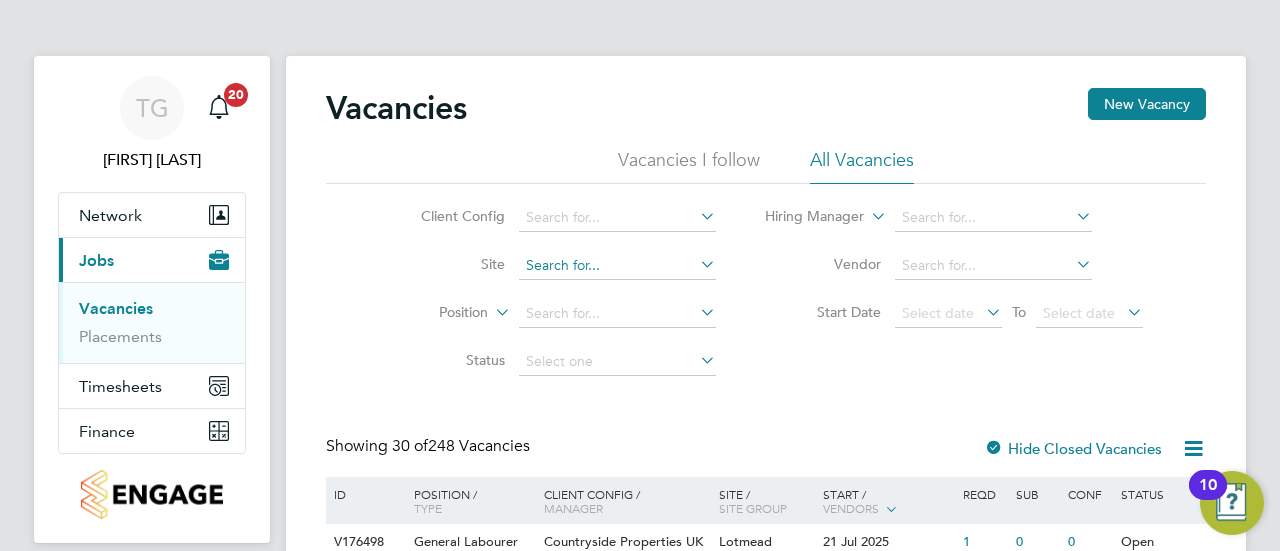 click 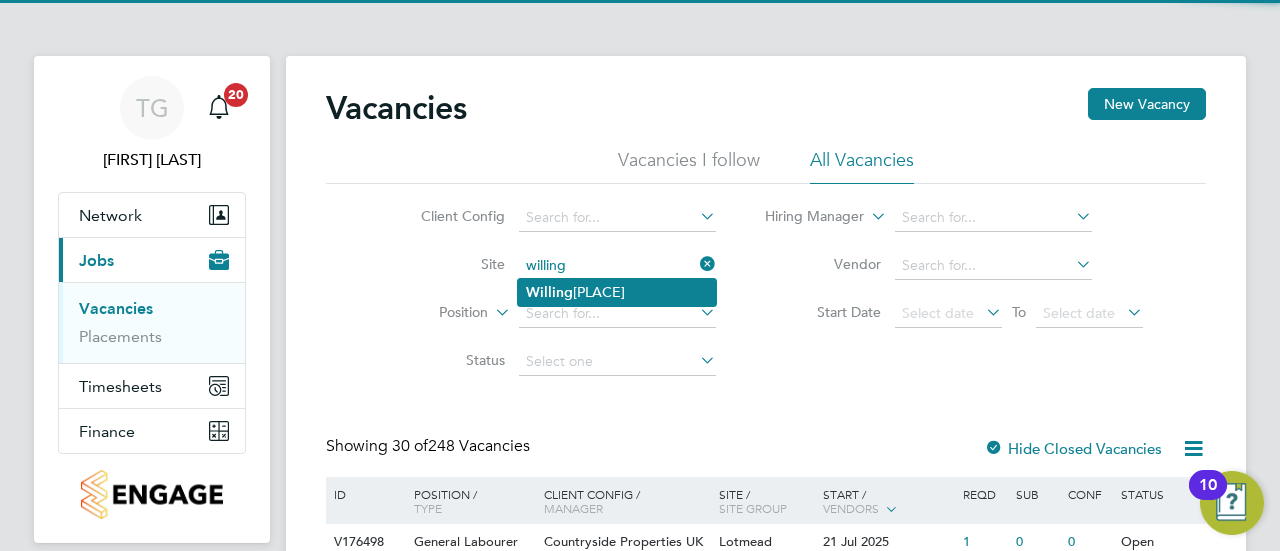 click on "[PLACE], [PLACE]" 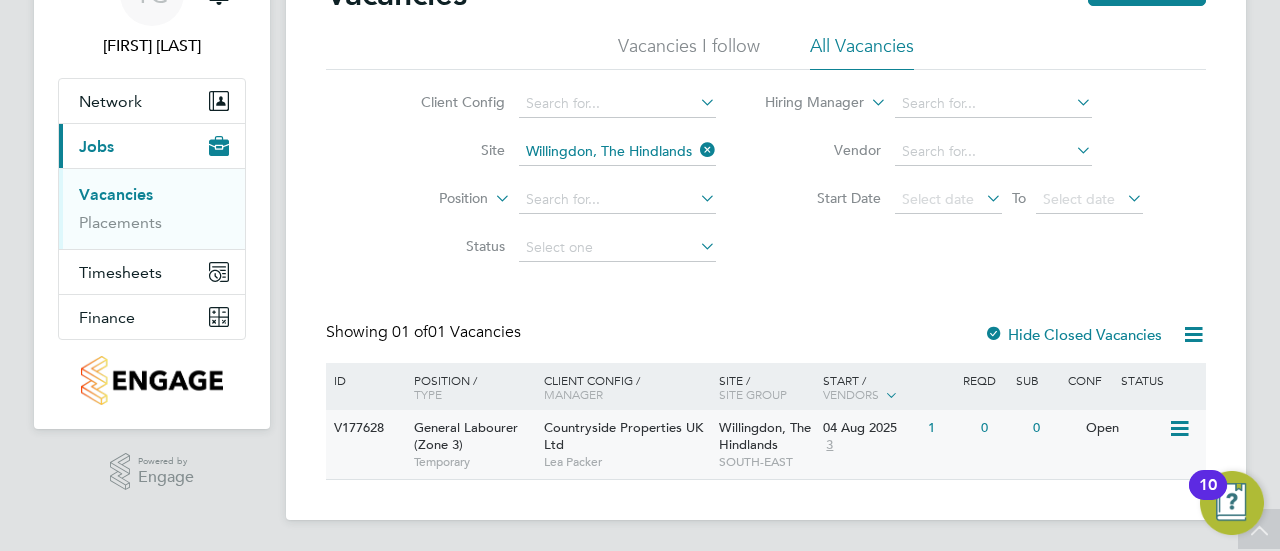 click 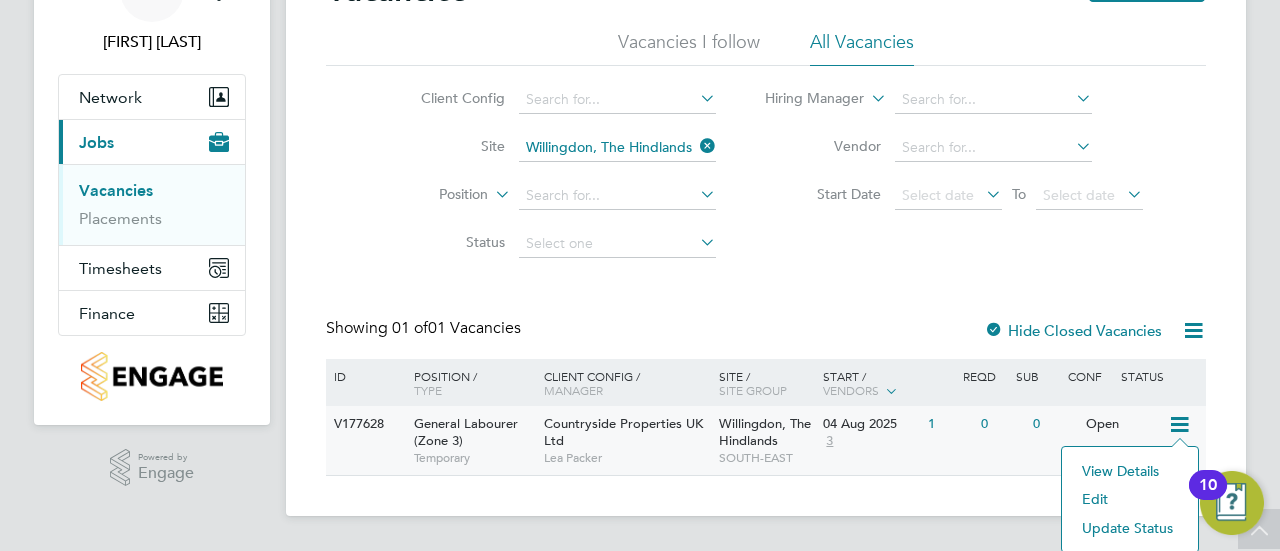 click on "Edit" 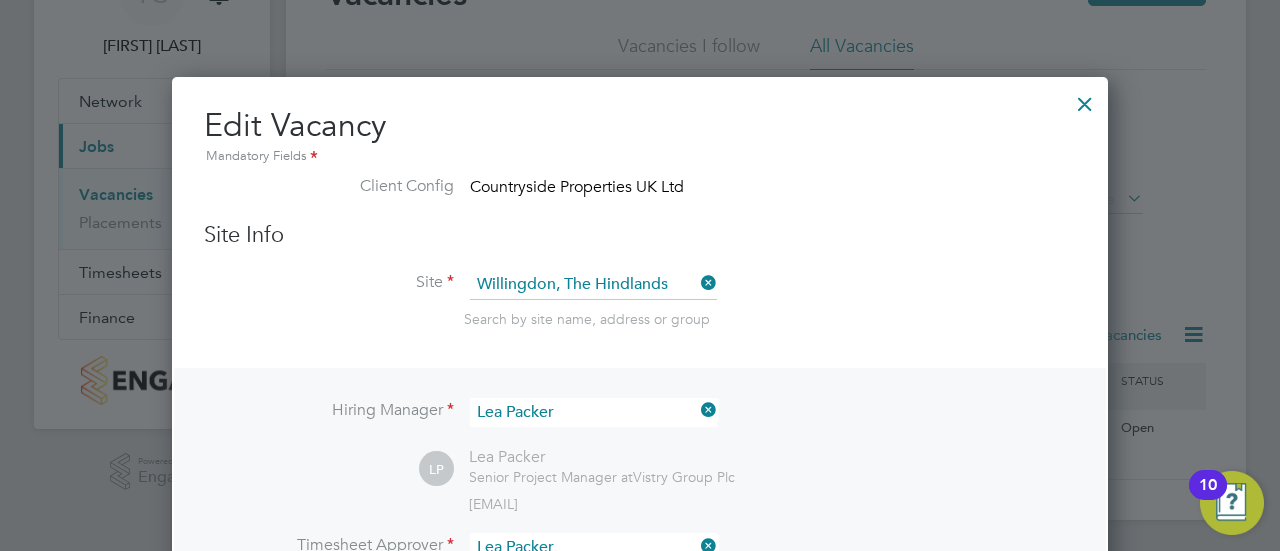 click at bounding box center [1085, 99] 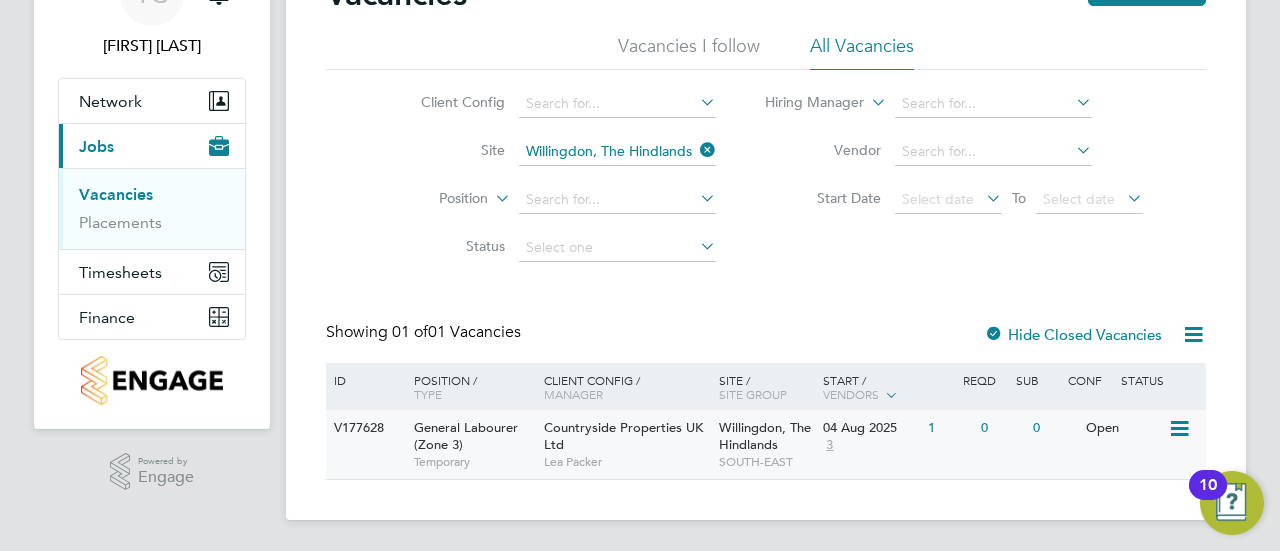click on "Countryside Properties UK Ltd" 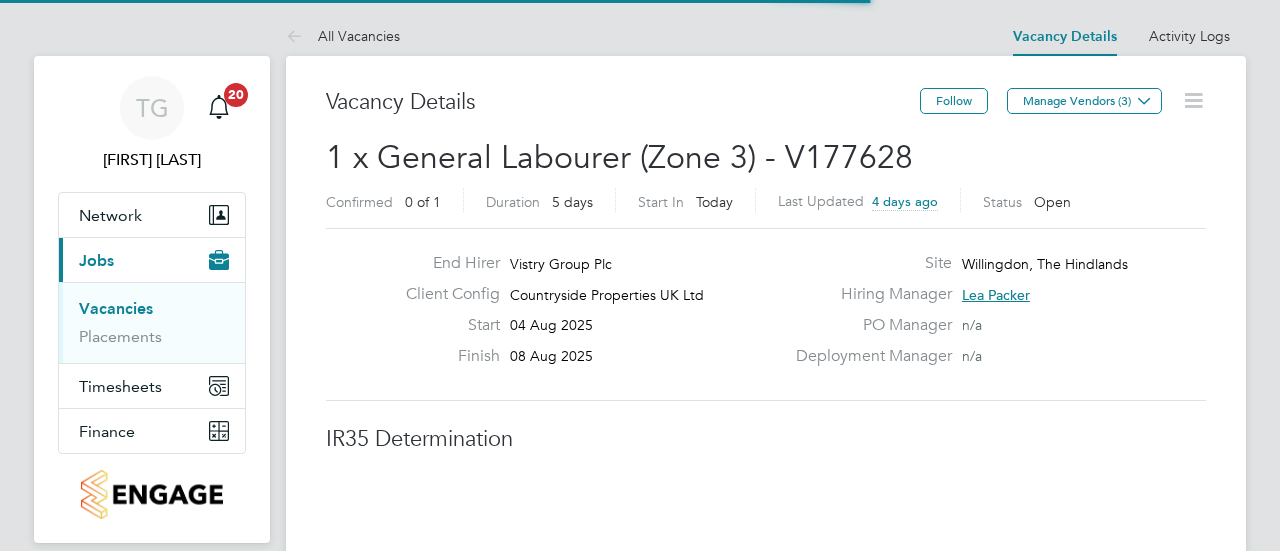 scroll, scrollTop: 0, scrollLeft: 0, axis: both 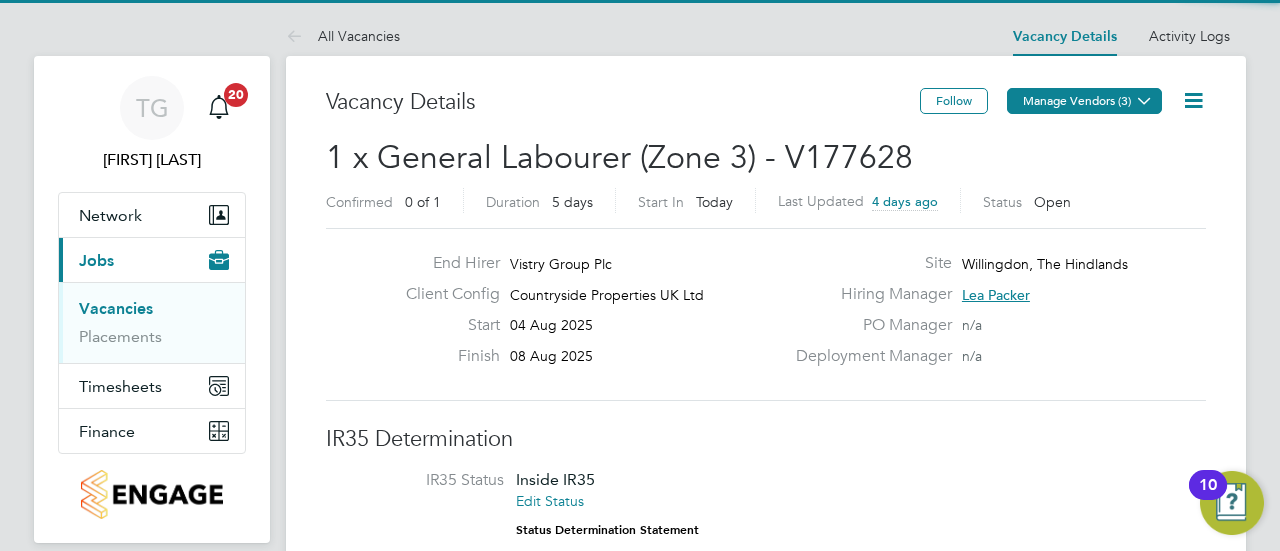 click on "Manage Vendors (3)" 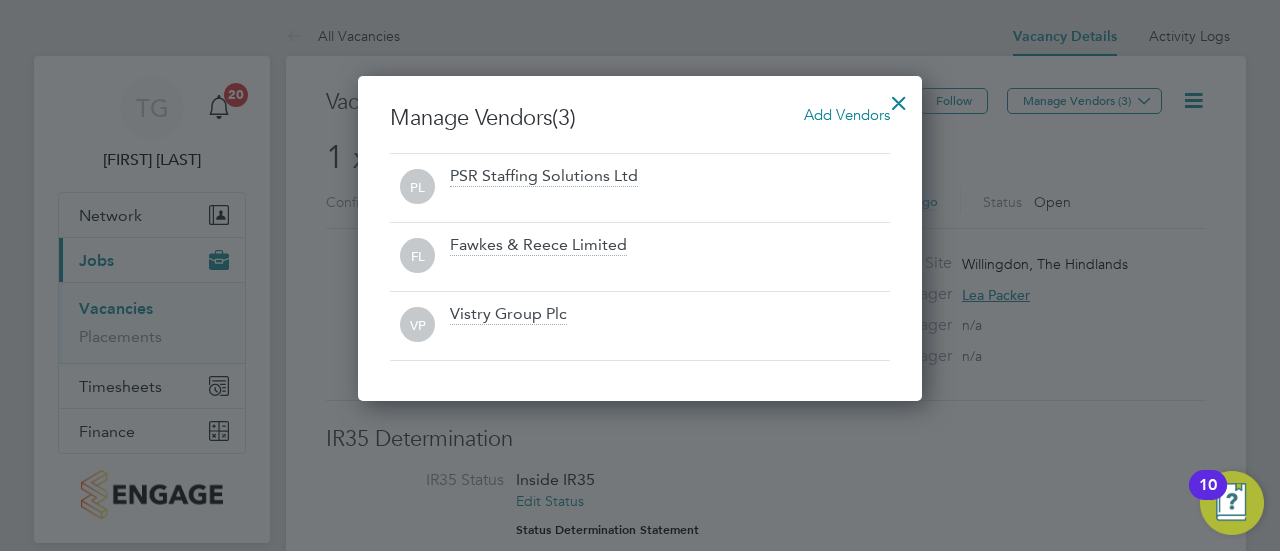 scroll, scrollTop: 10, scrollLeft: 10, axis: both 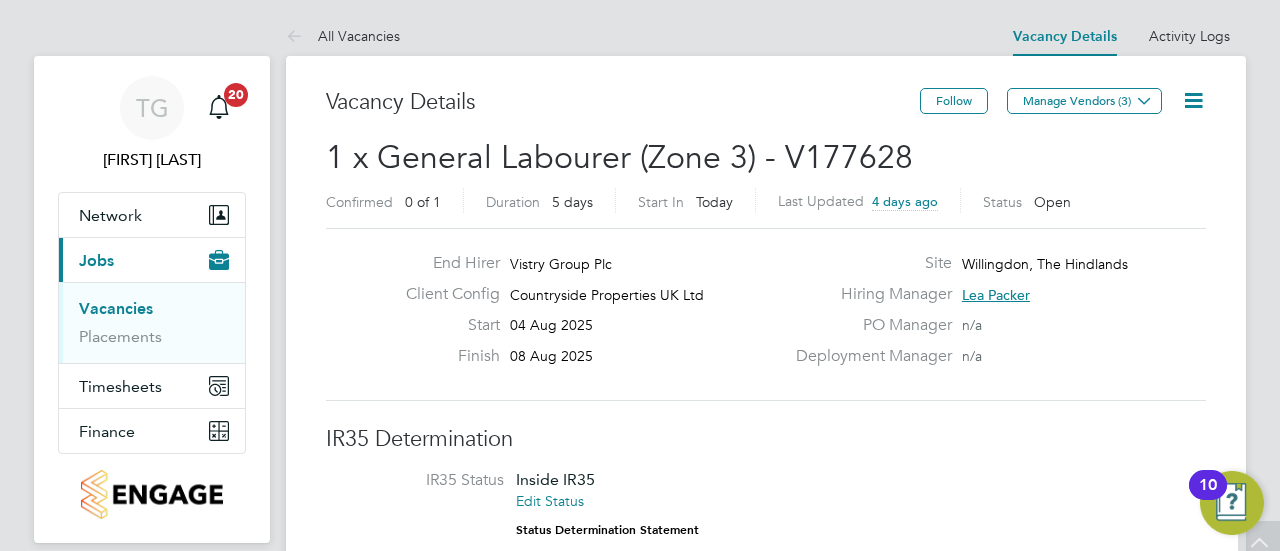 drag, startPoint x: 781, startPoint y: 243, endPoint x: 788, endPoint y: -47, distance: 290.08447 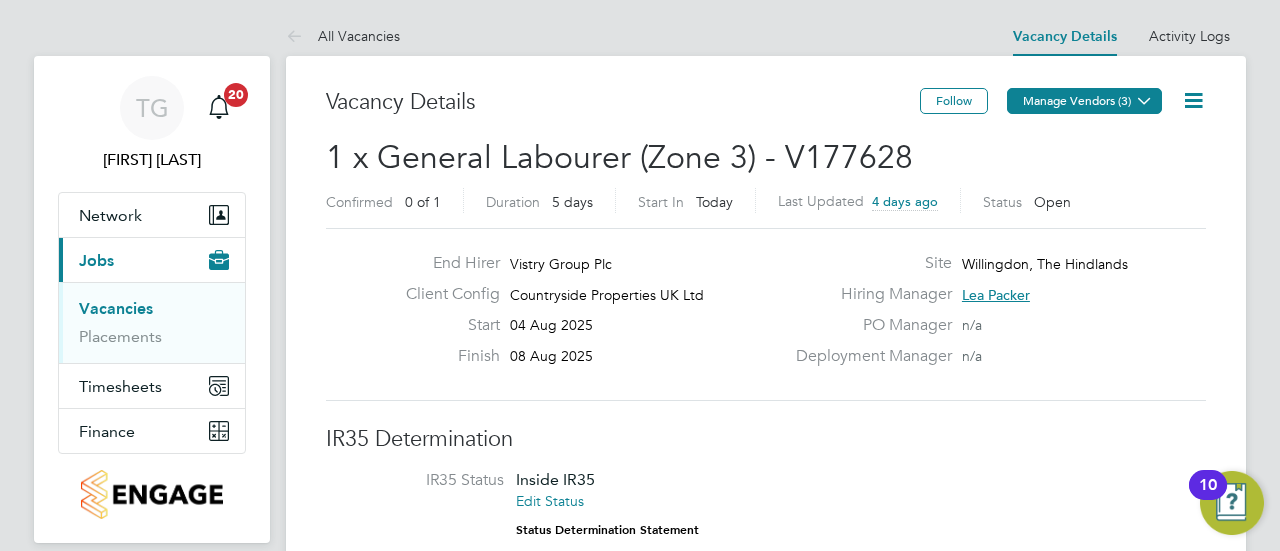 click 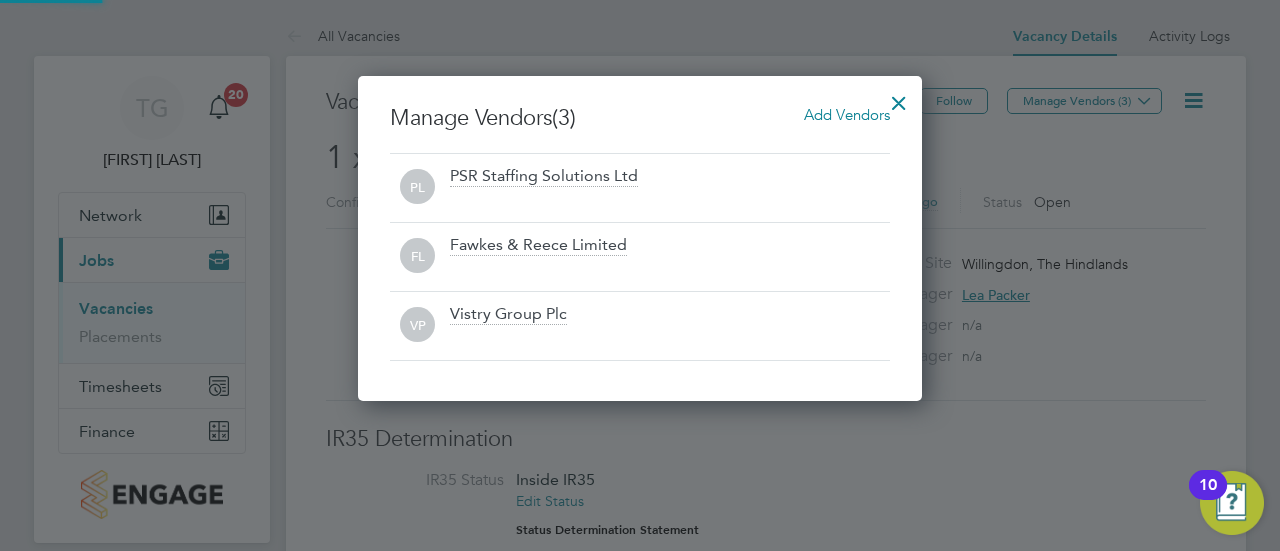 scroll, scrollTop: 10, scrollLeft: 10, axis: both 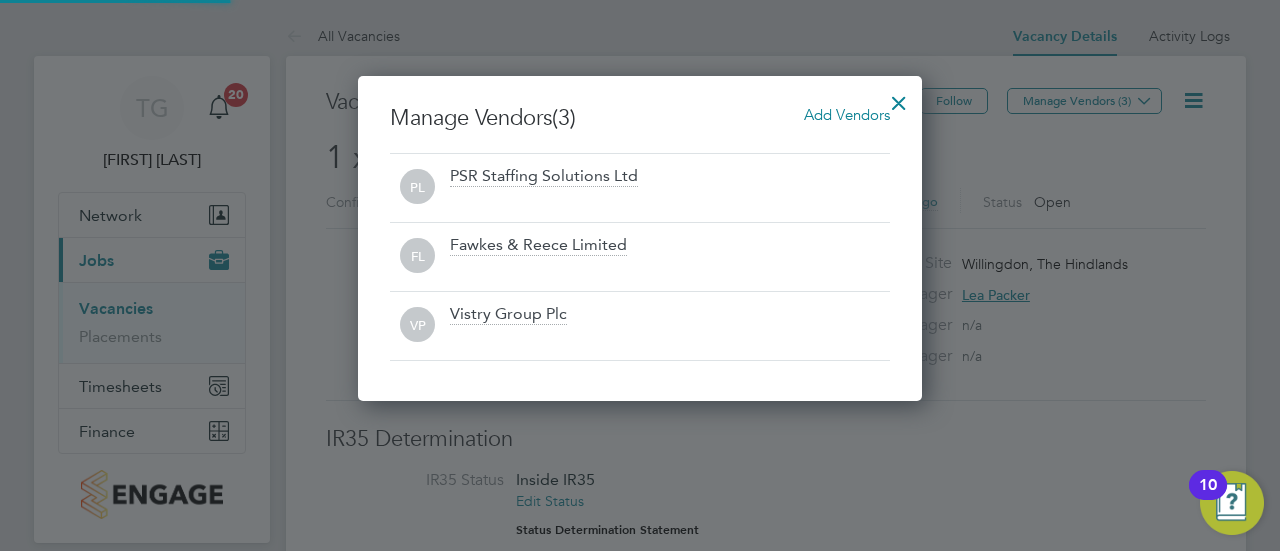 click at bounding box center [670, 269] 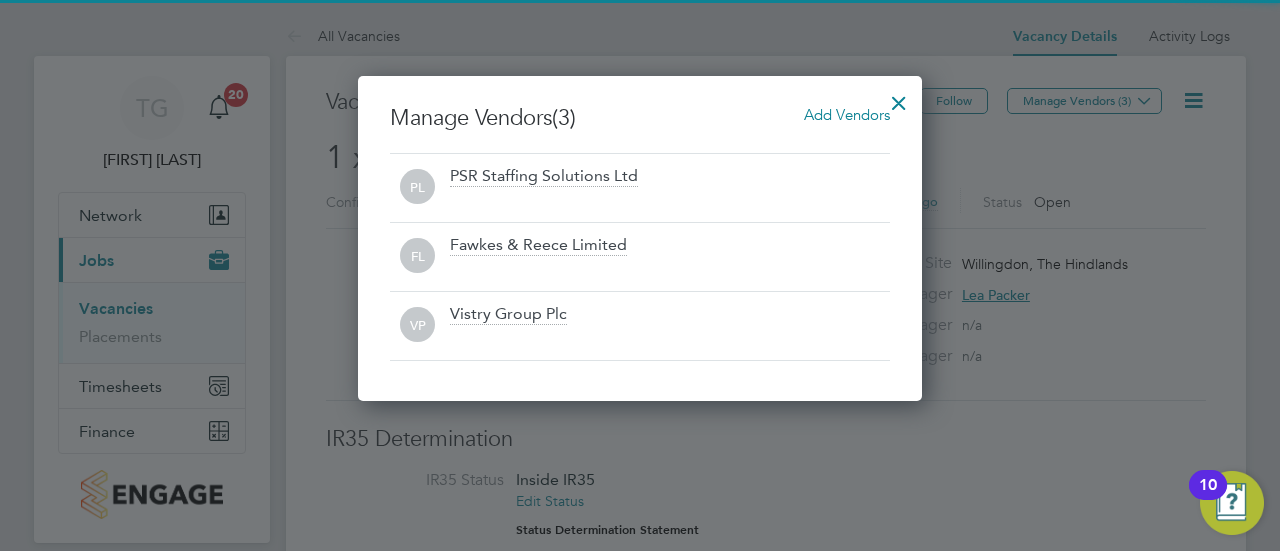 click on "Fawkes & Reece Limited" at bounding box center (670, 257) 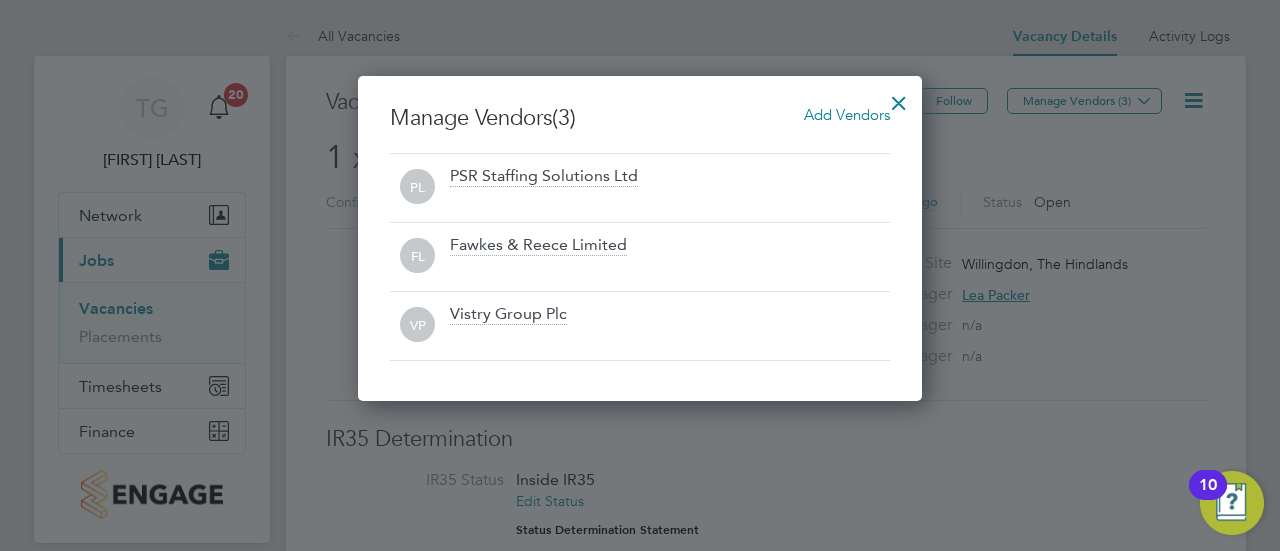 click at bounding box center [899, 98] 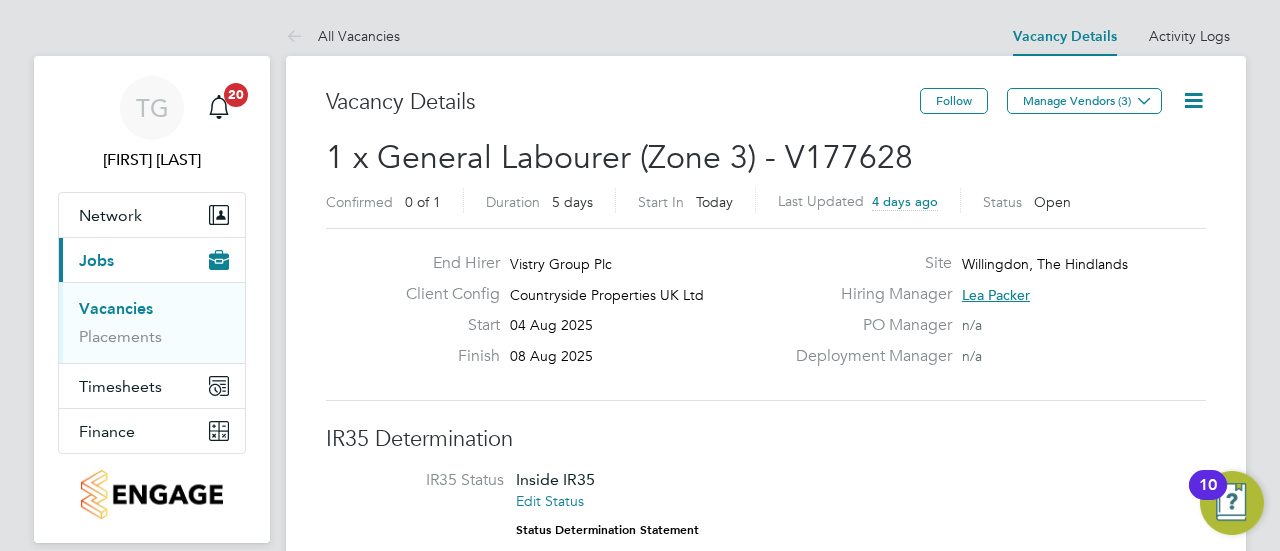 click 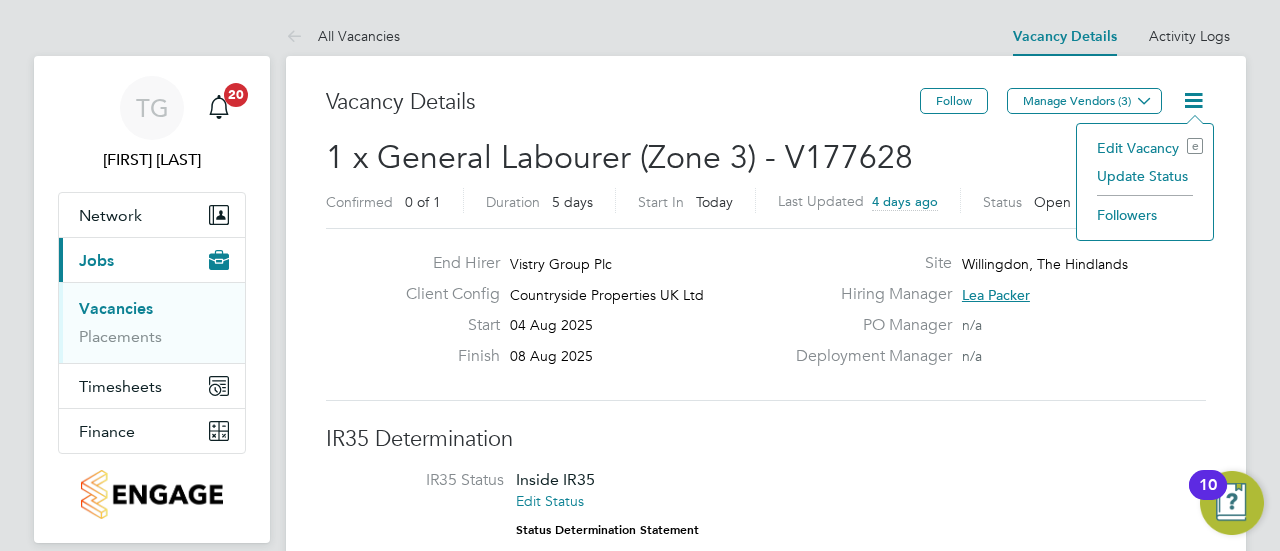 click on "Update Status" 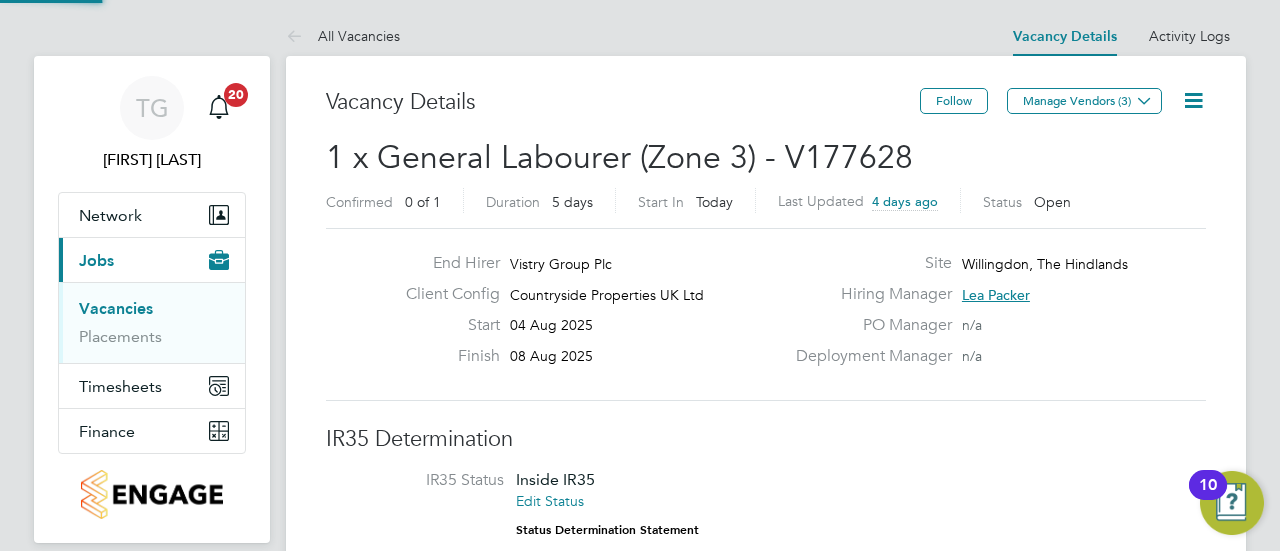 scroll, scrollTop: 10, scrollLeft: 10, axis: both 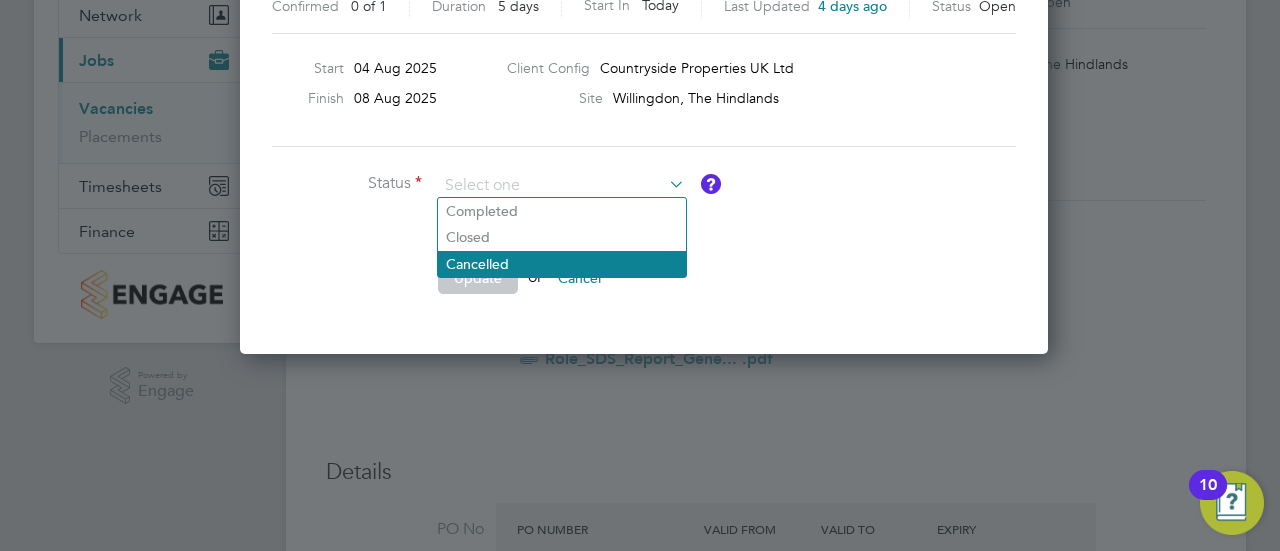 click on "Cancelled" 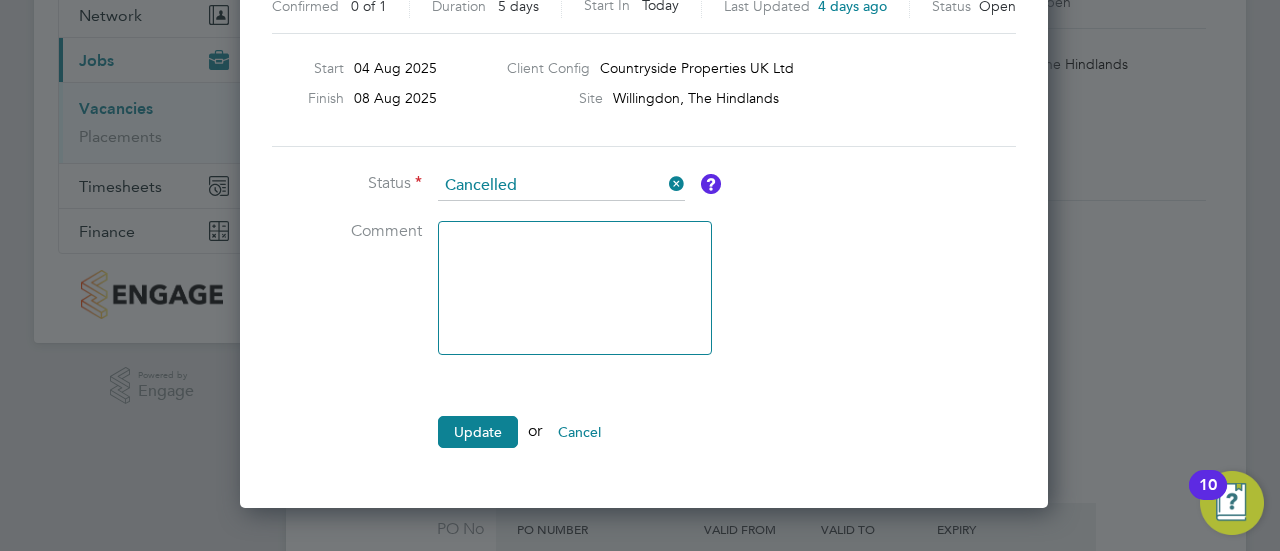scroll, scrollTop: 10, scrollLeft: 10, axis: both 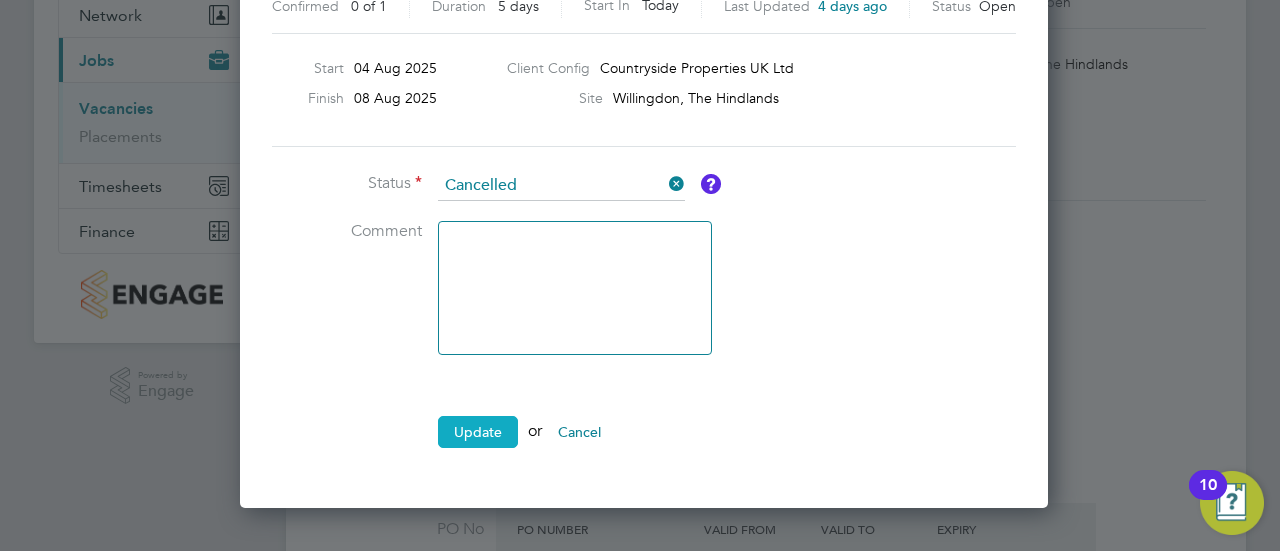 click on "Update" at bounding box center (478, 432) 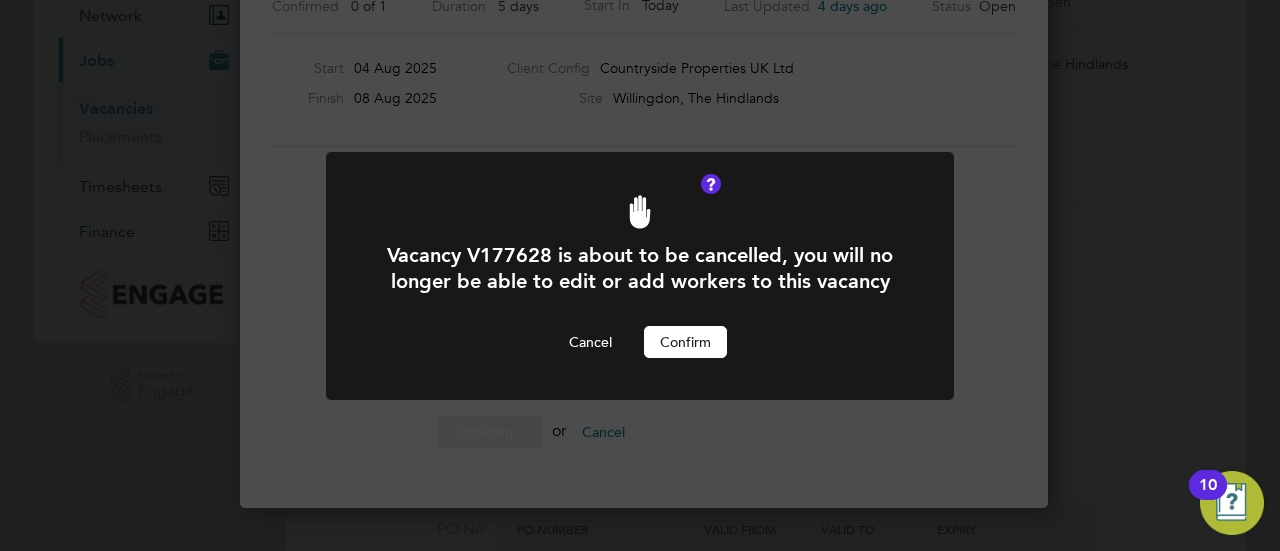 scroll, scrollTop: 0, scrollLeft: 0, axis: both 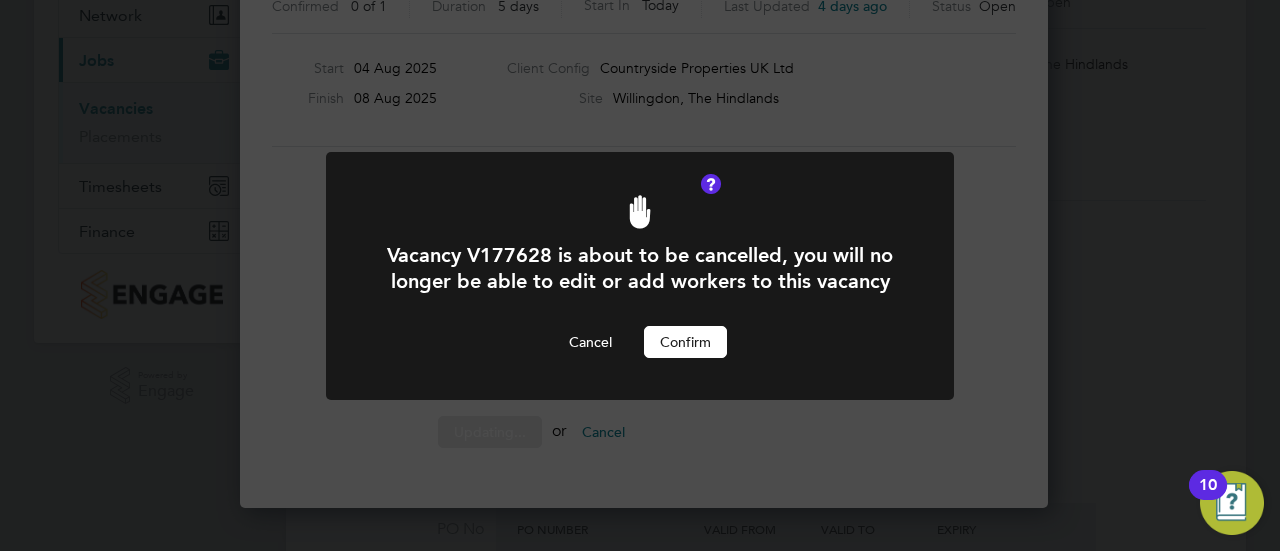 click on "Confirm" at bounding box center (685, 342) 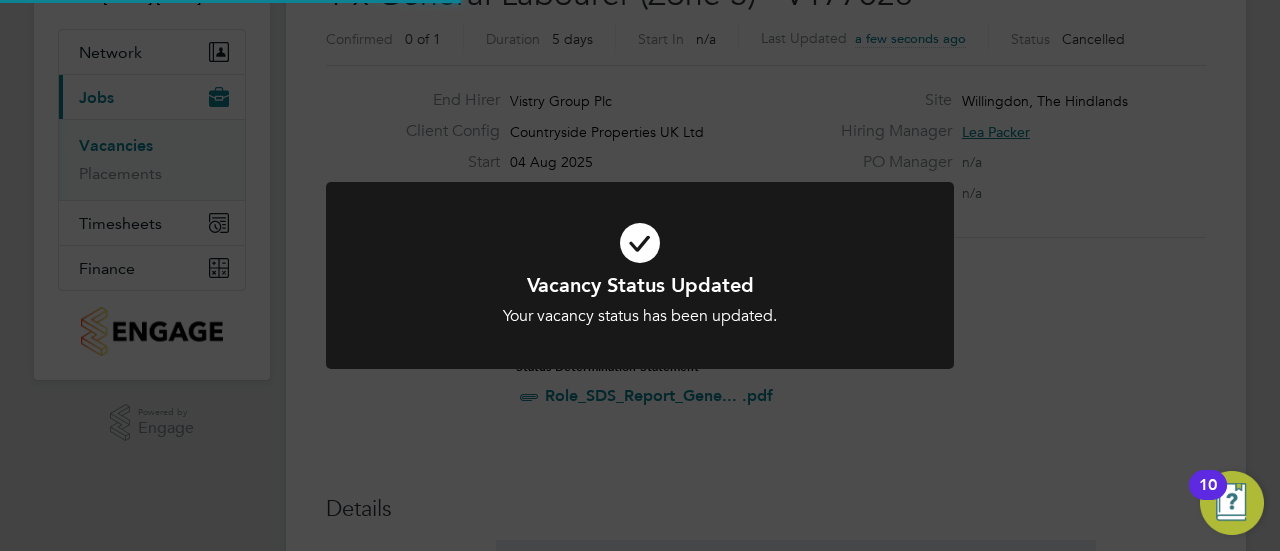 scroll, scrollTop: 31, scrollLeft: 0, axis: vertical 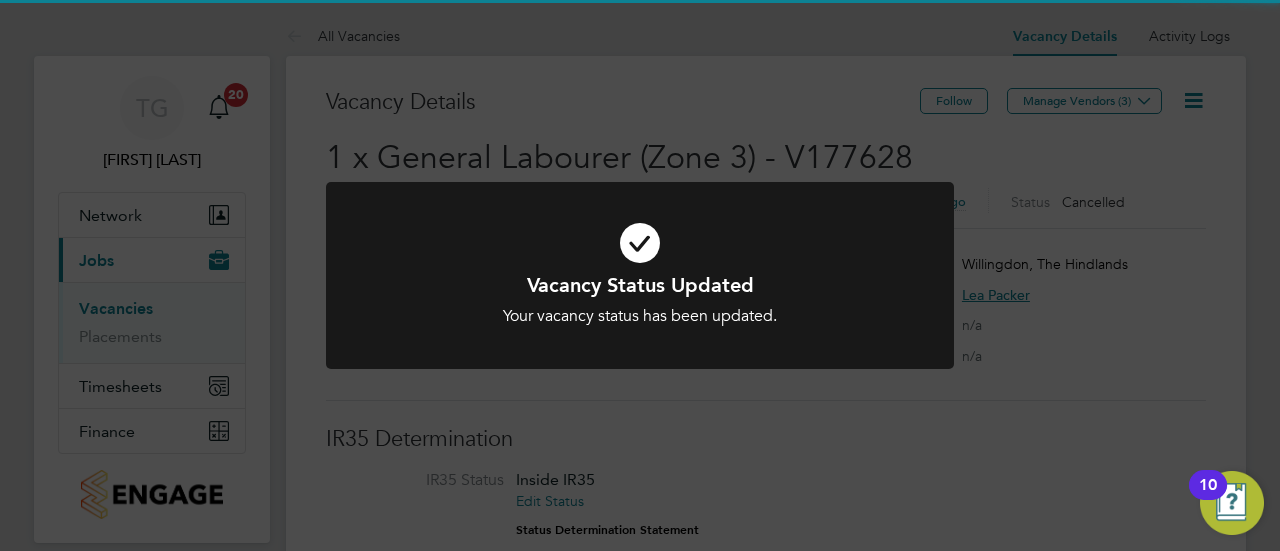 click on "Vacancy Status Updated Your vacancy status has been updated. Cancel Okay" 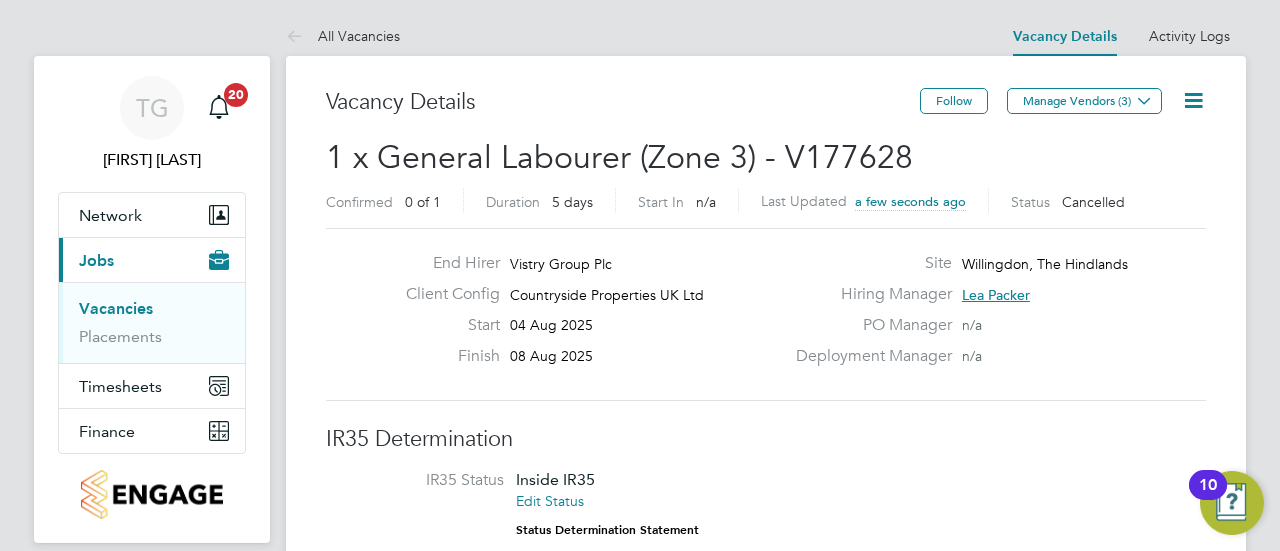 click 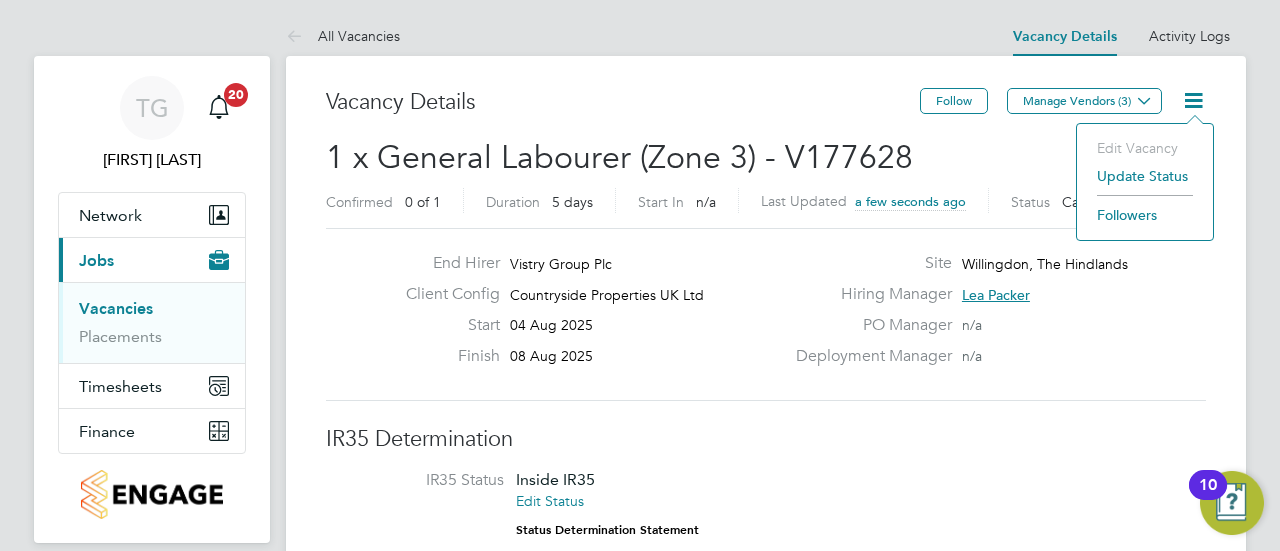 click on "Update Status" 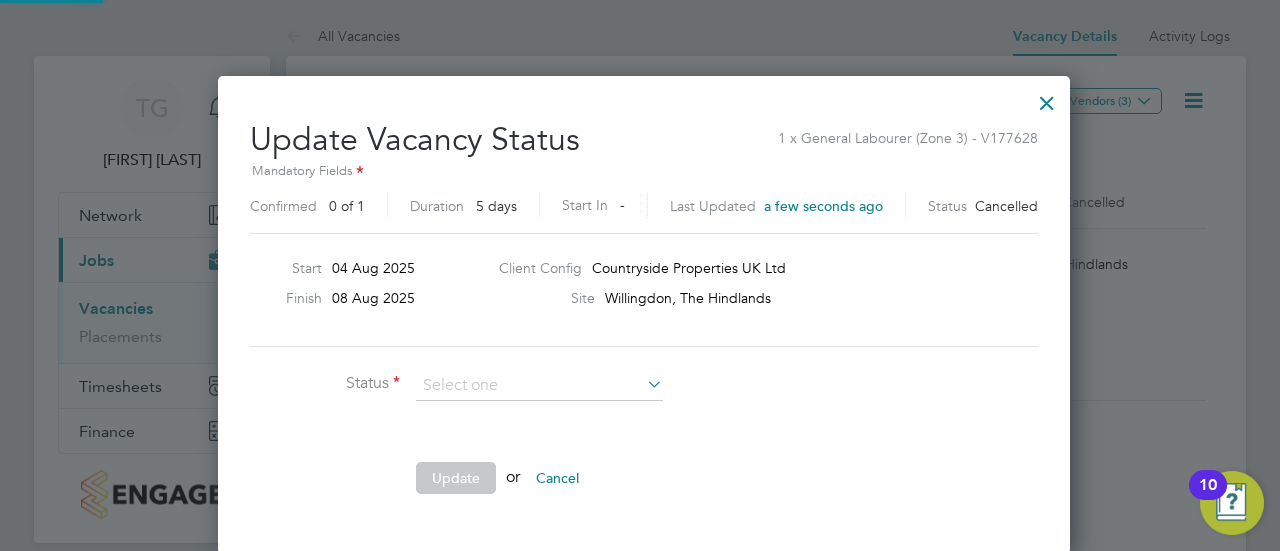 scroll, scrollTop: 10, scrollLeft: 10, axis: both 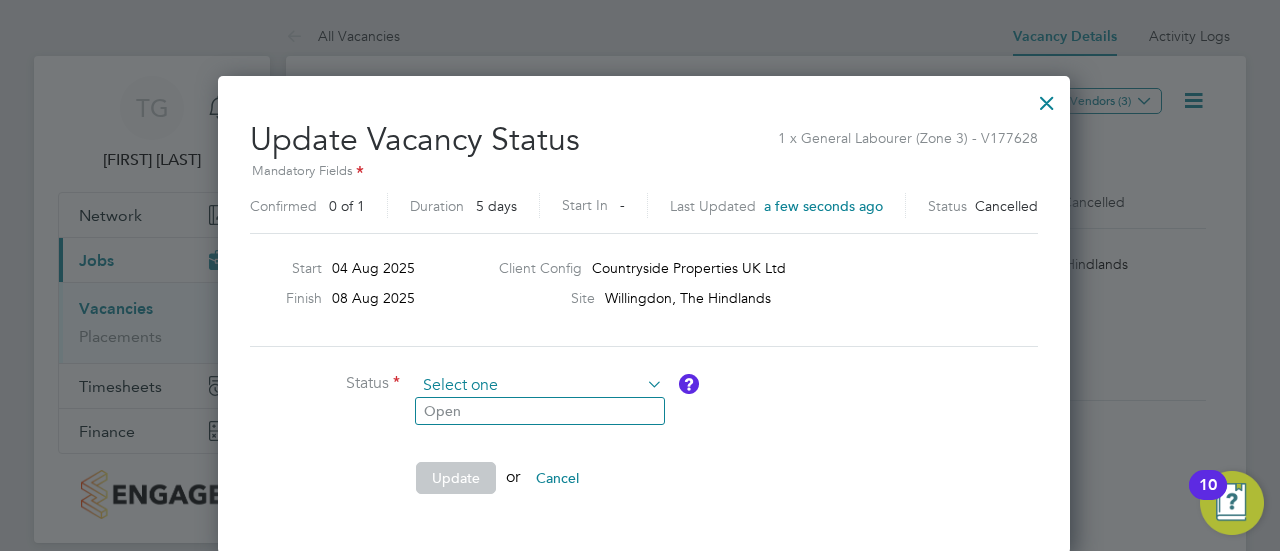 click at bounding box center [539, 386] 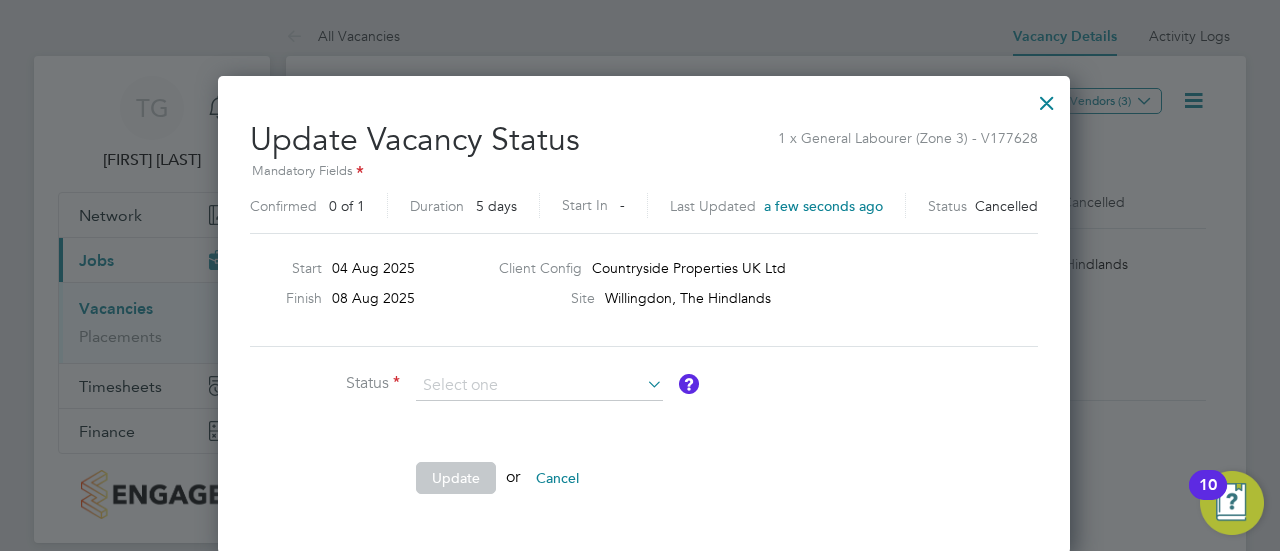 click at bounding box center (1047, 98) 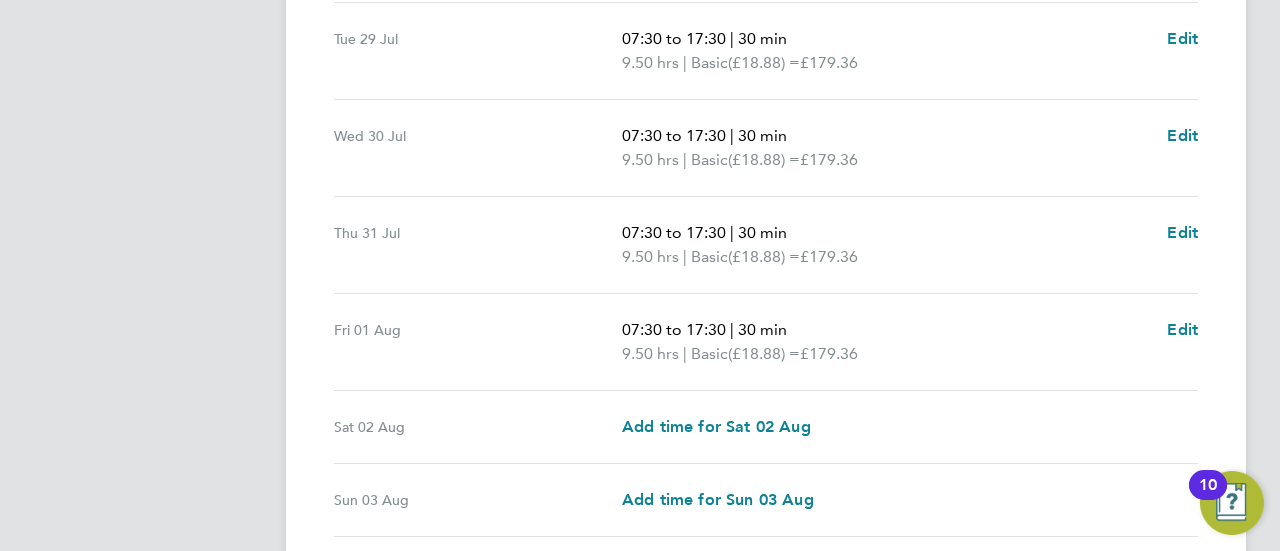 scroll, scrollTop: 890, scrollLeft: 0, axis: vertical 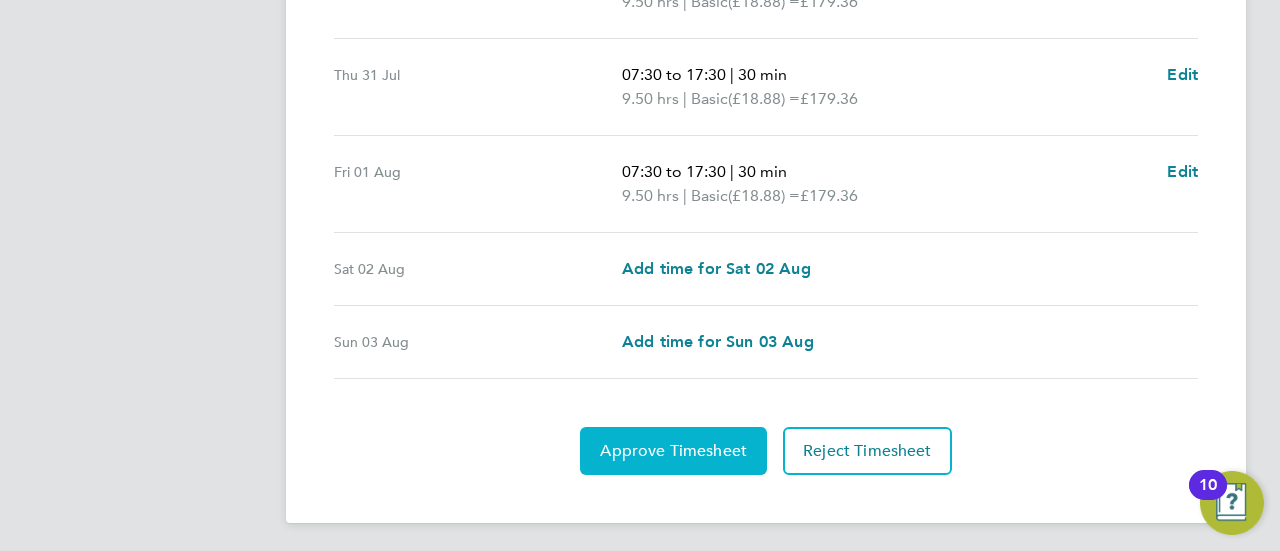 click on "Approve Timesheet" 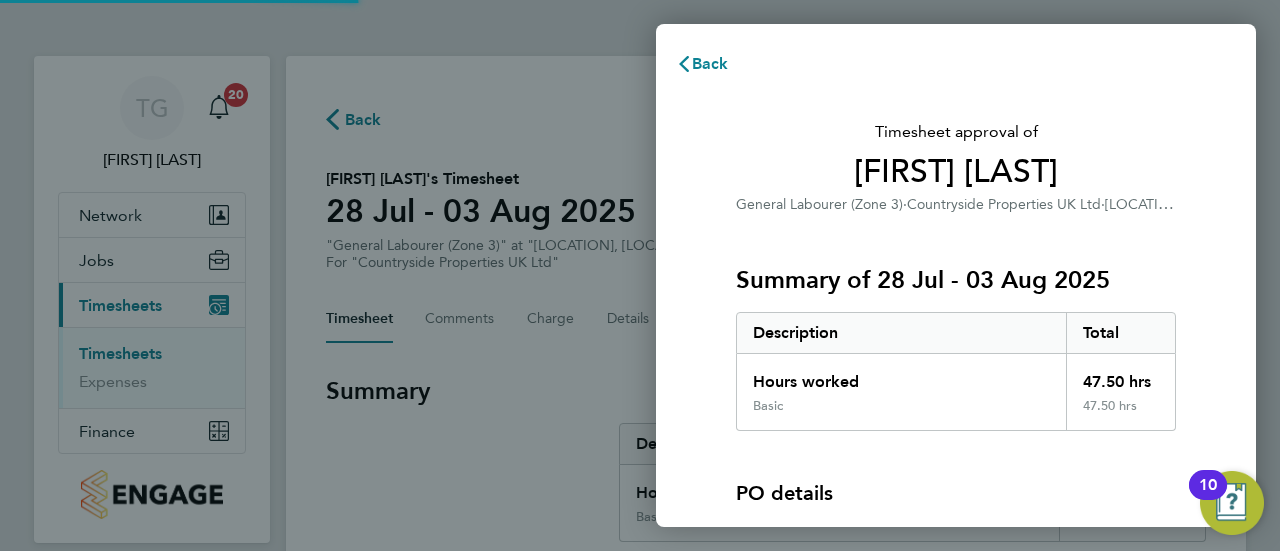 scroll, scrollTop: 0, scrollLeft: 0, axis: both 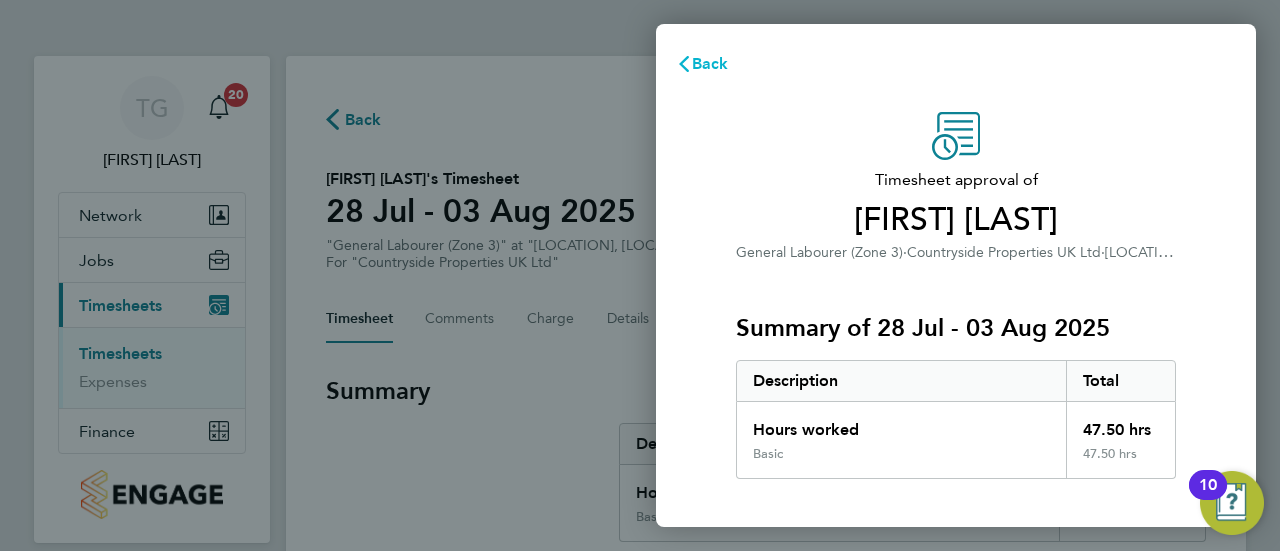 click on "Back" 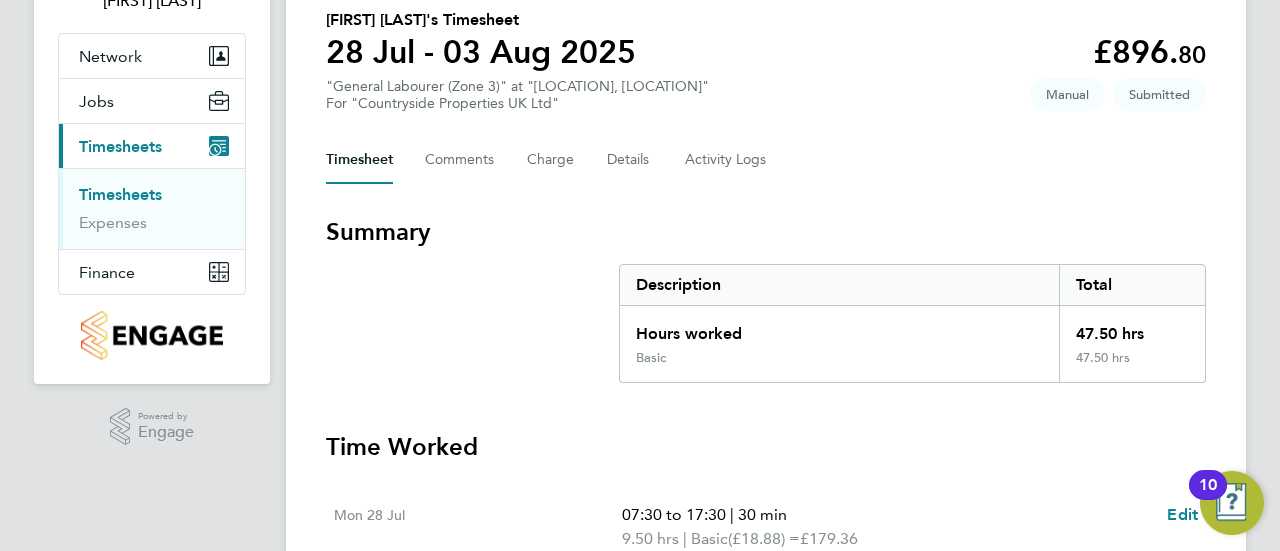 scroll, scrollTop: 0, scrollLeft: 0, axis: both 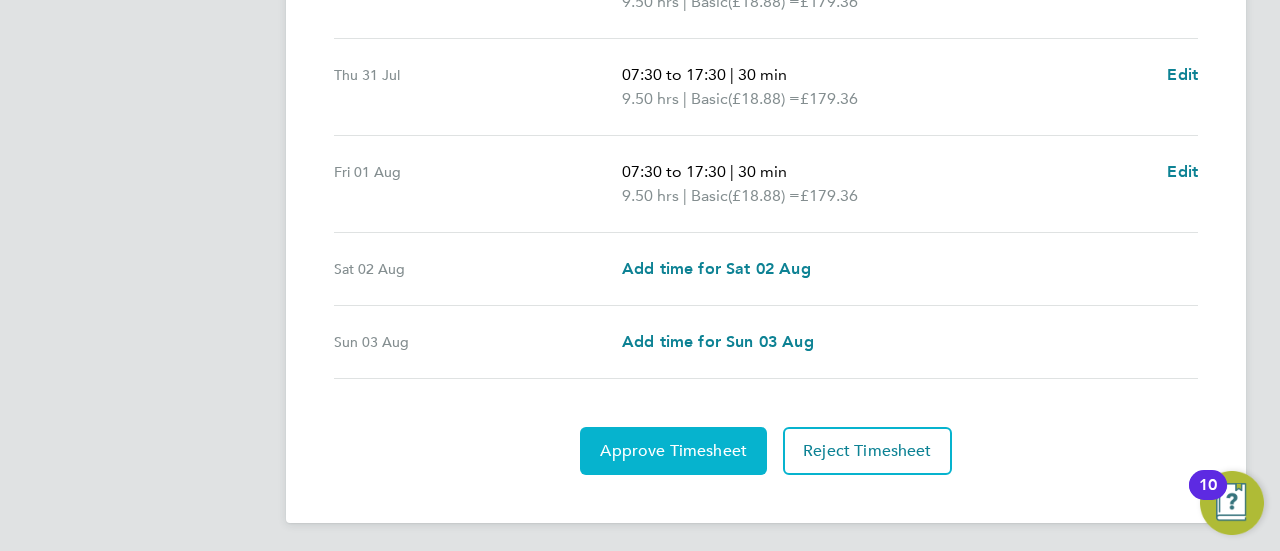 click on "Approve Timesheet" 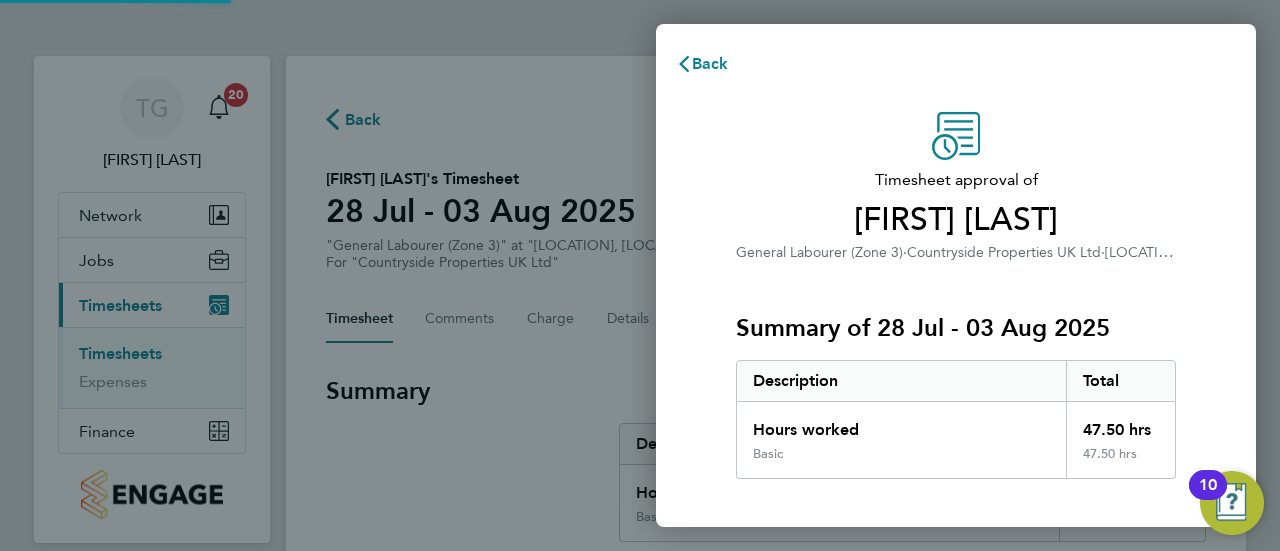 scroll, scrollTop: 0, scrollLeft: 0, axis: both 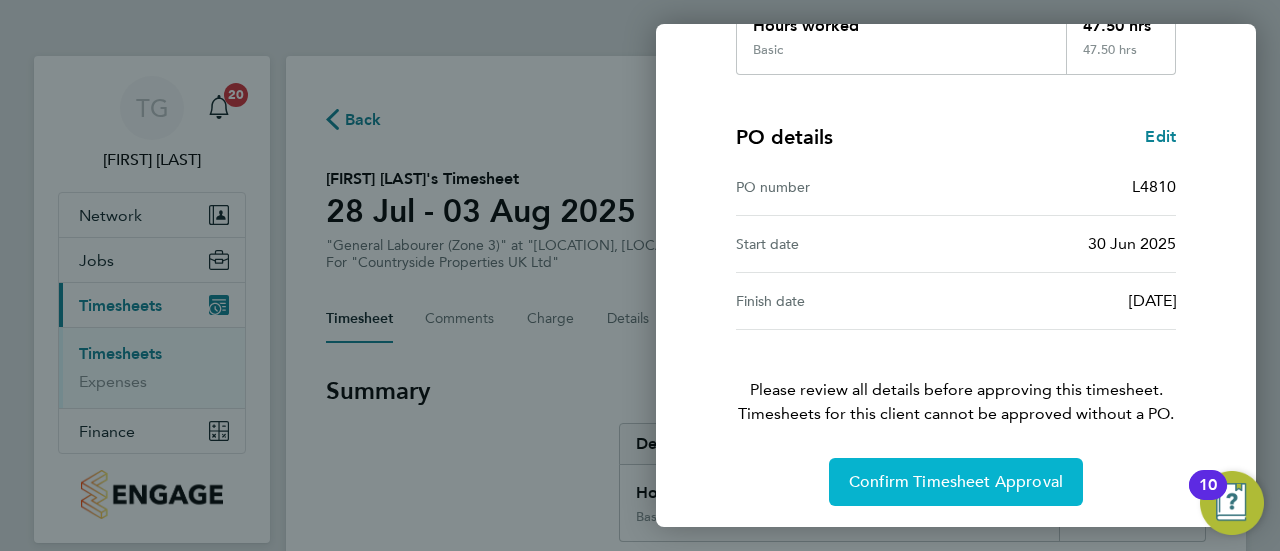 click on "Confirm Timesheet Approval" 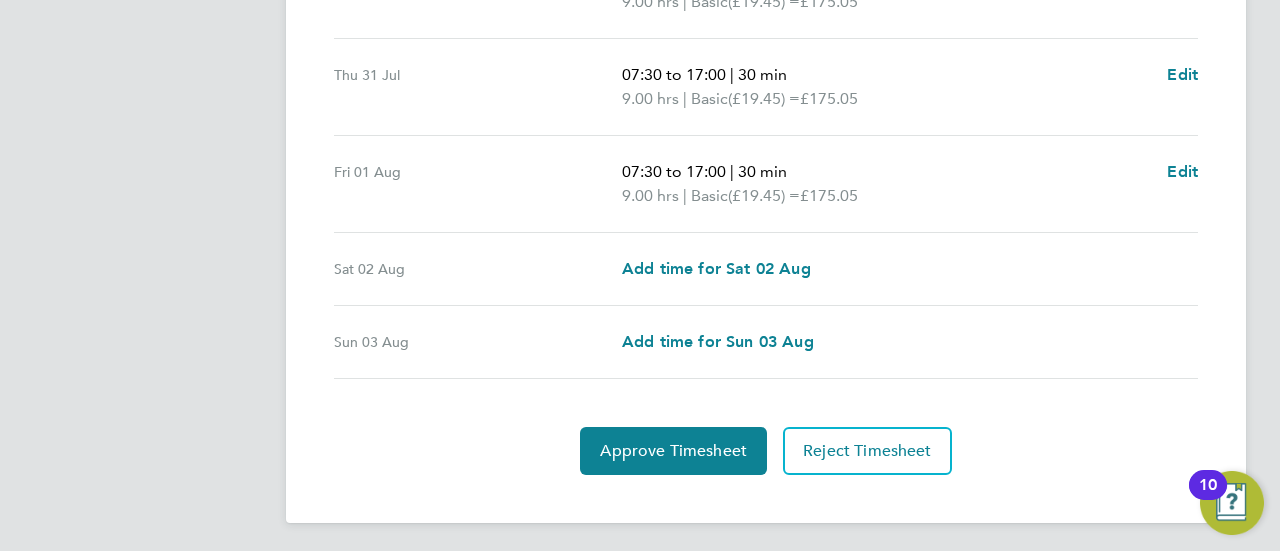 scroll, scrollTop: 390, scrollLeft: 0, axis: vertical 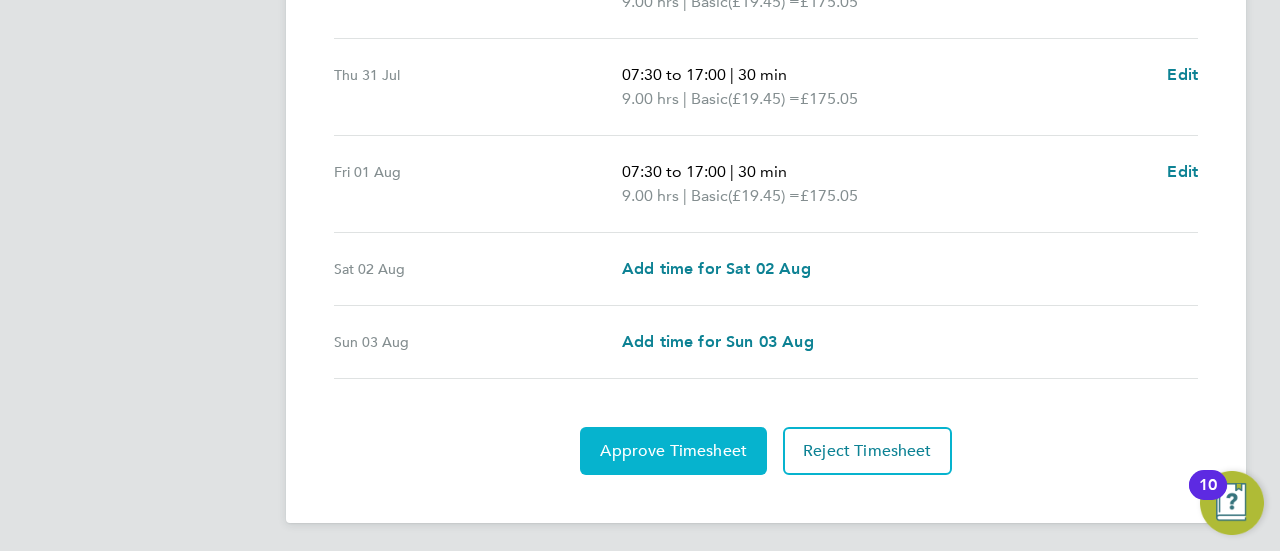 click on "Approve Timesheet" 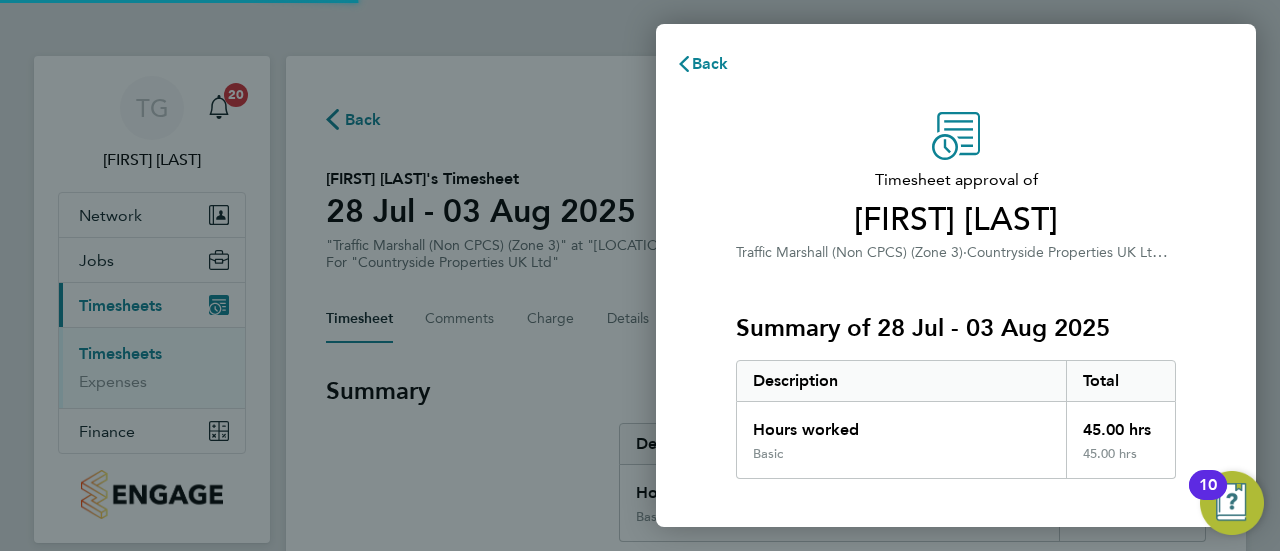 scroll, scrollTop: 0, scrollLeft: 0, axis: both 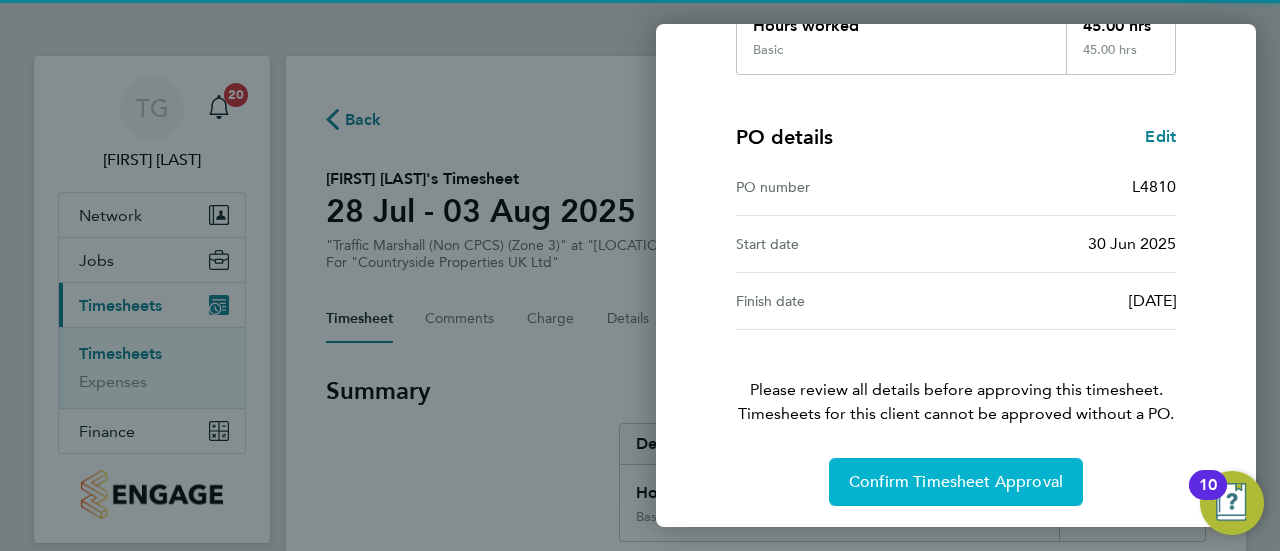 click on "Confirm Timesheet Approval" 